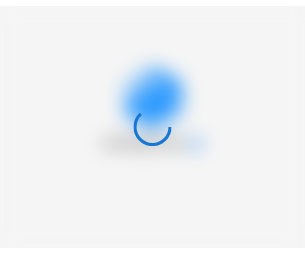 scroll, scrollTop: 0, scrollLeft: 0, axis: both 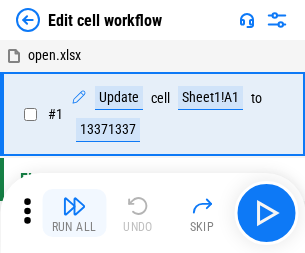 click at bounding box center (74, 206) 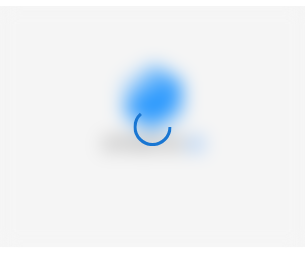 scroll, scrollTop: 0, scrollLeft: 0, axis: both 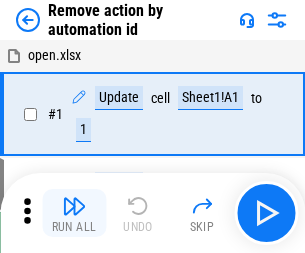 click at bounding box center (74, 206) 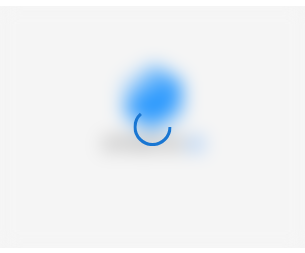 scroll, scrollTop: 0, scrollLeft: 0, axis: both 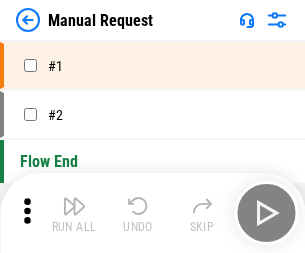 click at bounding box center (74, 206) 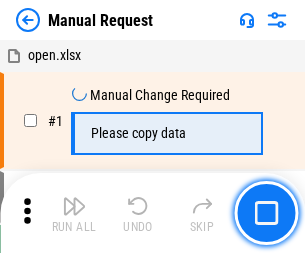 scroll, scrollTop: 68, scrollLeft: 0, axis: vertical 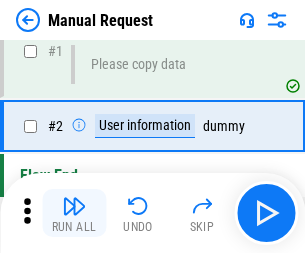 click at bounding box center [74, 206] 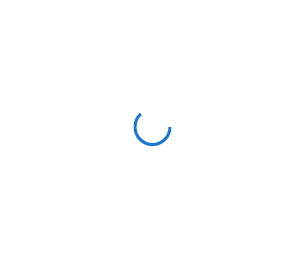 scroll, scrollTop: 0, scrollLeft: 0, axis: both 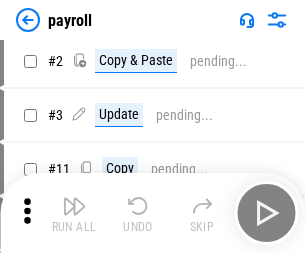 click at bounding box center (74, 206) 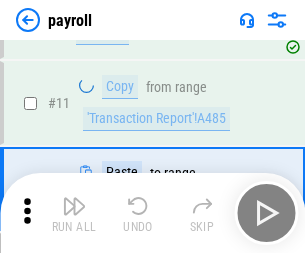 scroll, scrollTop: 247, scrollLeft: 0, axis: vertical 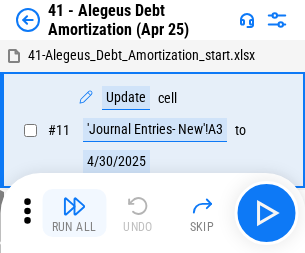 click at bounding box center (74, 206) 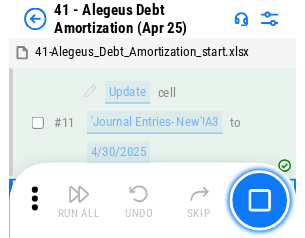 scroll, scrollTop: 247, scrollLeft: 0, axis: vertical 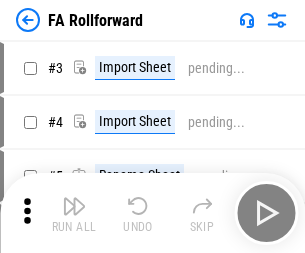 click at bounding box center [74, 206] 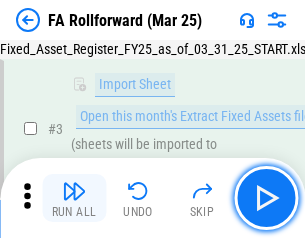 scroll, scrollTop: 184, scrollLeft: 0, axis: vertical 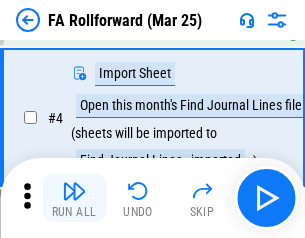 click at bounding box center [74, 191] 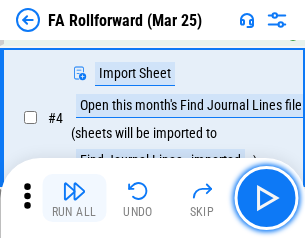 scroll, scrollTop: 313, scrollLeft: 0, axis: vertical 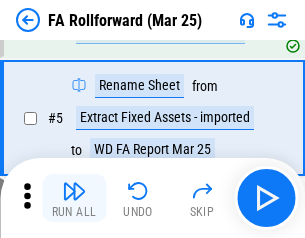 click at bounding box center [74, 191] 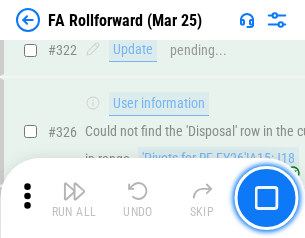 scroll, scrollTop: 9517, scrollLeft: 0, axis: vertical 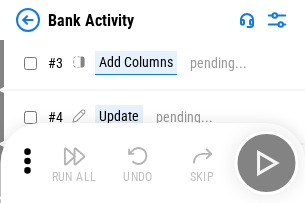 click at bounding box center (74, 156) 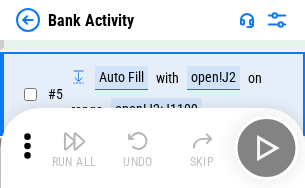 scroll, scrollTop: 106, scrollLeft: 0, axis: vertical 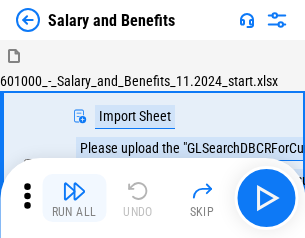 click at bounding box center (74, 191) 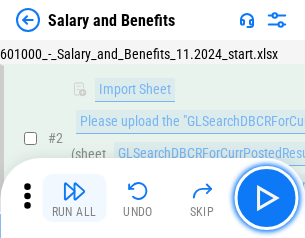 scroll, scrollTop: 145, scrollLeft: 0, axis: vertical 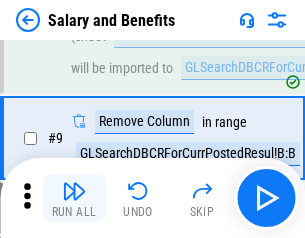 click at bounding box center [74, 191] 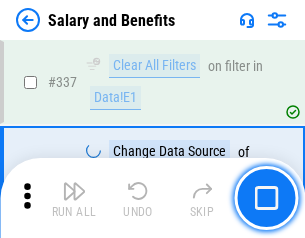 scroll, scrollTop: 9364, scrollLeft: 0, axis: vertical 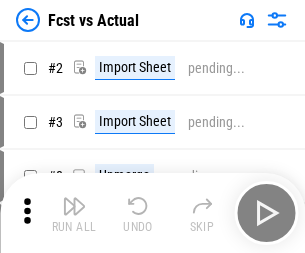 click at bounding box center (74, 206) 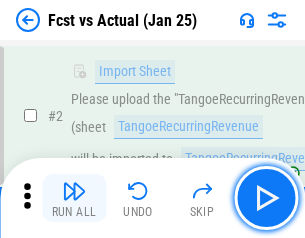 scroll, scrollTop: 187, scrollLeft: 0, axis: vertical 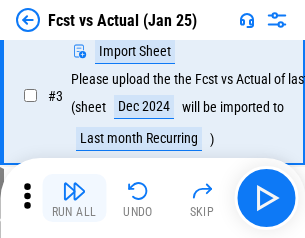 click at bounding box center (74, 191) 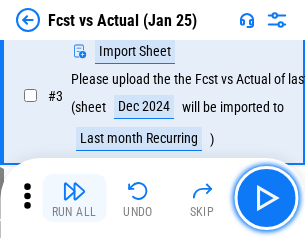 scroll, scrollTop: 300, scrollLeft: 0, axis: vertical 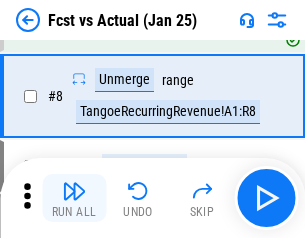 click at bounding box center [74, 191] 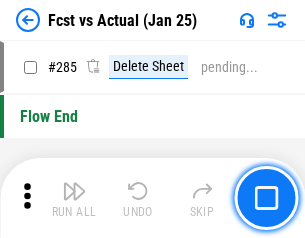 scroll, scrollTop: 9465, scrollLeft: 0, axis: vertical 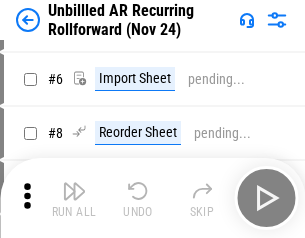click at bounding box center (74, 191) 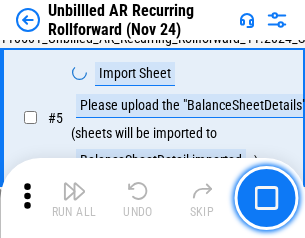 scroll, scrollTop: 188, scrollLeft: 0, axis: vertical 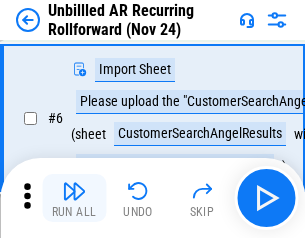 click at bounding box center (74, 191) 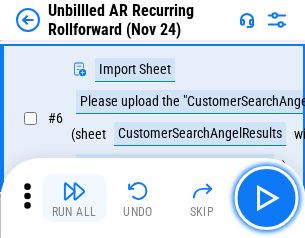 scroll, scrollTop: 322, scrollLeft: 0, axis: vertical 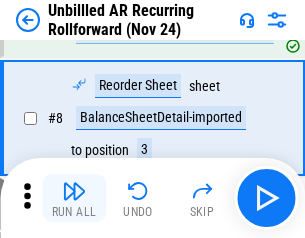 click at bounding box center [74, 191] 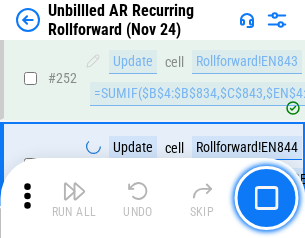 scroll, scrollTop: 6793, scrollLeft: 0, axis: vertical 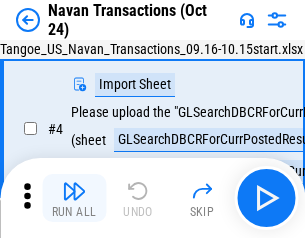 click at bounding box center (74, 191) 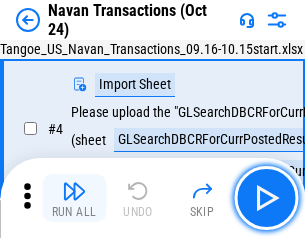 scroll, scrollTop: 172, scrollLeft: 0, axis: vertical 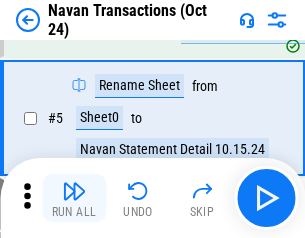 click at bounding box center (74, 191) 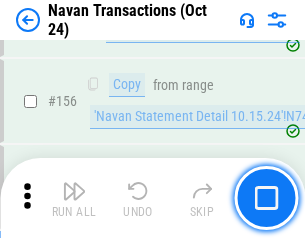 scroll, scrollTop: 6484, scrollLeft: 0, axis: vertical 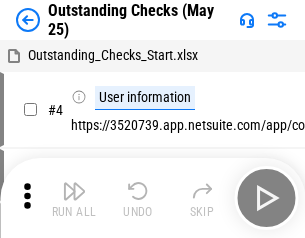 click at bounding box center (74, 191) 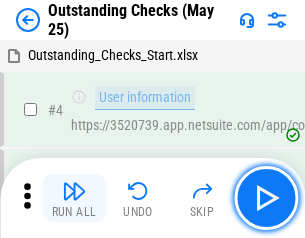 scroll, scrollTop: 209, scrollLeft: 0, axis: vertical 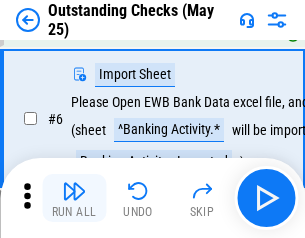 click at bounding box center [74, 191] 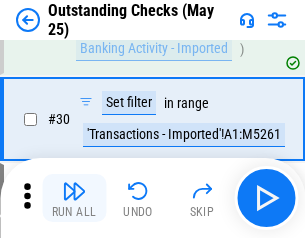 click at bounding box center (74, 191) 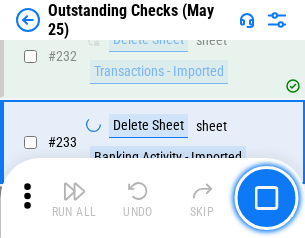 scroll, scrollTop: 6073, scrollLeft: 0, axis: vertical 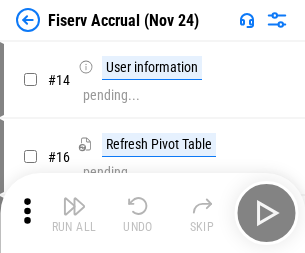 click at bounding box center (74, 206) 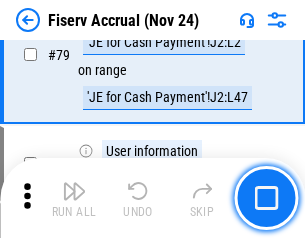 scroll, scrollTop: 2628, scrollLeft: 0, axis: vertical 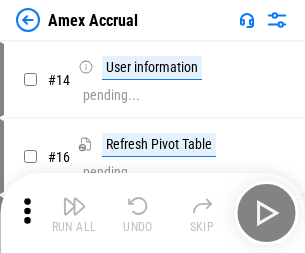 click at bounding box center (74, 206) 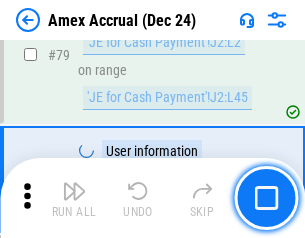 scroll, scrollTop: 2596, scrollLeft: 0, axis: vertical 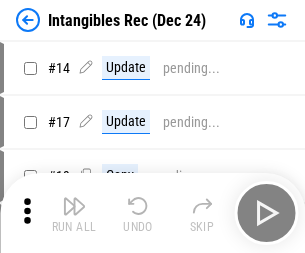 click at bounding box center [74, 206] 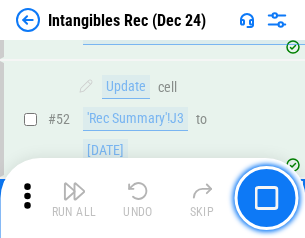 scroll, scrollTop: 779, scrollLeft: 0, axis: vertical 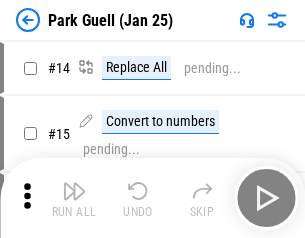 click at bounding box center [74, 191] 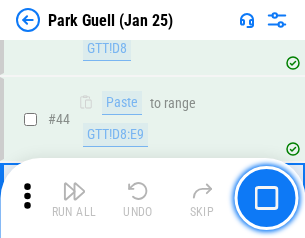 scroll, scrollTop: 2501, scrollLeft: 0, axis: vertical 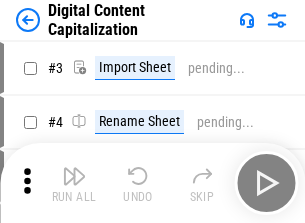click at bounding box center [74, 176] 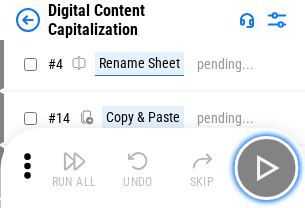 scroll, scrollTop: 187, scrollLeft: 0, axis: vertical 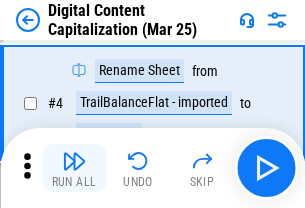click at bounding box center [74, 161] 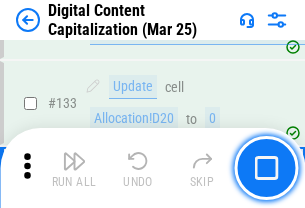 scroll, scrollTop: 2121, scrollLeft: 0, axis: vertical 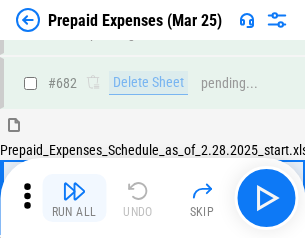click at bounding box center [74, 191] 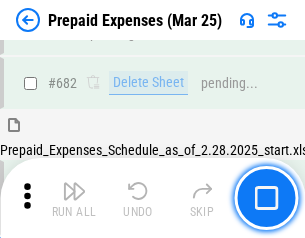 scroll, scrollTop: 5499, scrollLeft: 0, axis: vertical 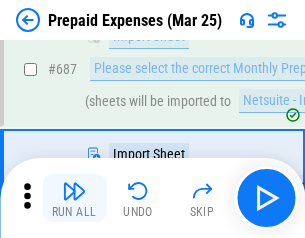 click at bounding box center (74, 191) 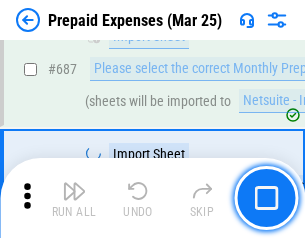 scroll, scrollTop: 5601, scrollLeft: 0, axis: vertical 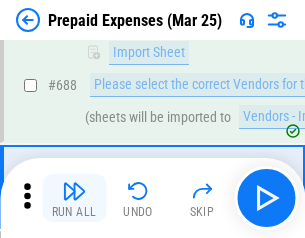 click at bounding box center (74, 191) 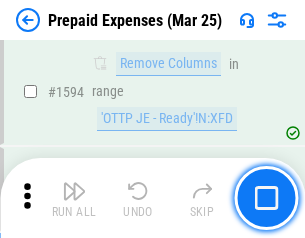 scroll, scrollTop: 19472, scrollLeft: 0, axis: vertical 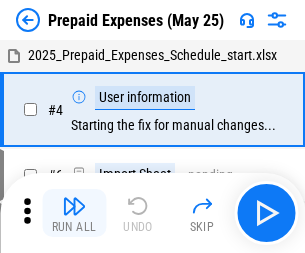 click at bounding box center (74, 206) 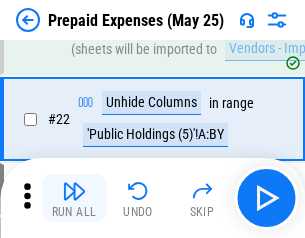 click at bounding box center [74, 191] 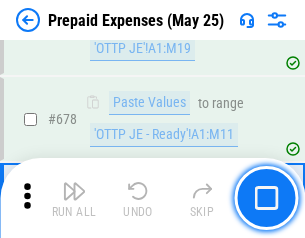 scroll, scrollTop: 6964, scrollLeft: 0, axis: vertical 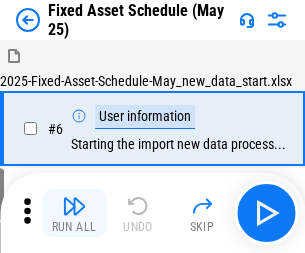 click at bounding box center [74, 206] 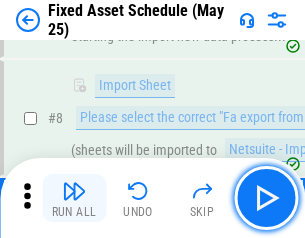 scroll, scrollTop: 210, scrollLeft: 0, axis: vertical 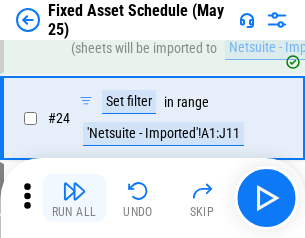 click at bounding box center [74, 191] 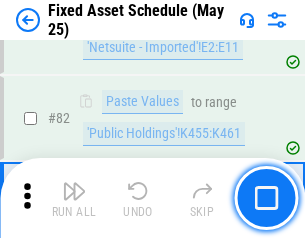scroll, scrollTop: 2748, scrollLeft: 0, axis: vertical 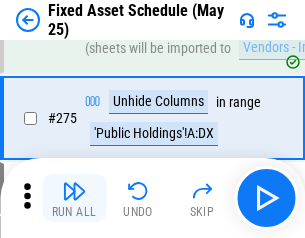 click at bounding box center (74, 191) 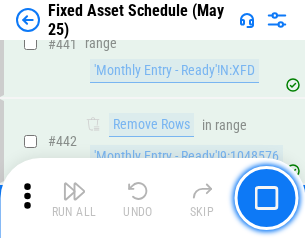 scroll, scrollTop: 8940, scrollLeft: 0, axis: vertical 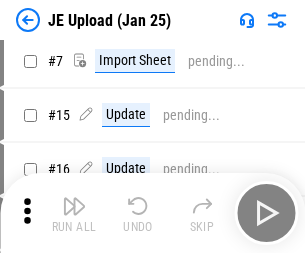 click at bounding box center (74, 206) 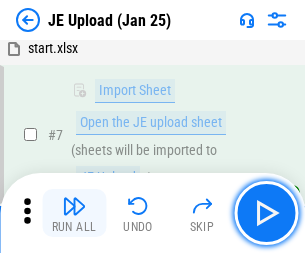 scroll, scrollTop: 145, scrollLeft: 0, axis: vertical 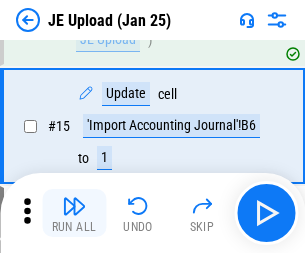 click at bounding box center (74, 206) 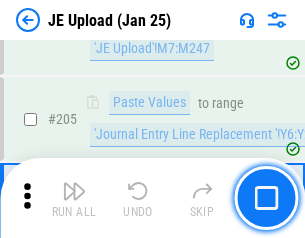 scroll, scrollTop: 4826, scrollLeft: 0, axis: vertical 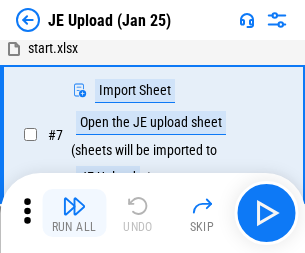 click at bounding box center [74, 206] 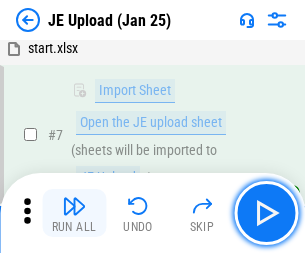 scroll, scrollTop: 145, scrollLeft: 0, axis: vertical 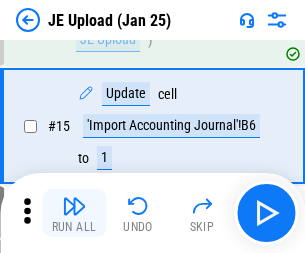 click at bounding box center (74, 206) 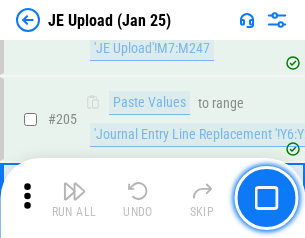 scroll, scrollTop: 4826, scrollLeft: 0, axis: vertical 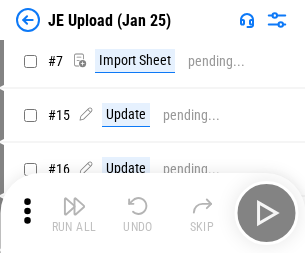 click at bounding box center [74, 206] 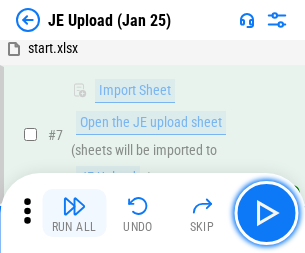 scroll, scrollTop: 145, scrollLeft: 0, axis: vertical 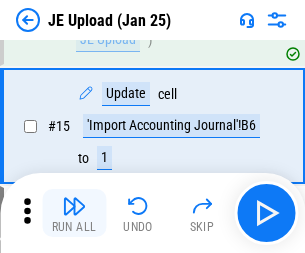 click at bounding box center [74, 206] 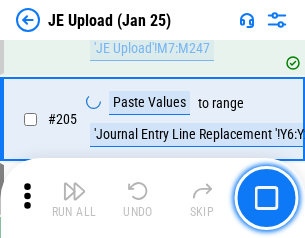 scroll, scrollTop: 4826, scrollLeft: 0, axis: vertical 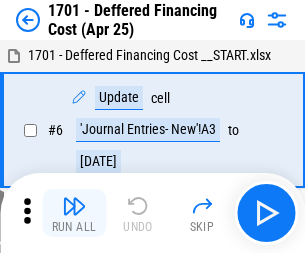 click at bounding box center [74, 206] 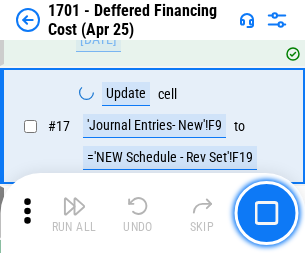 scroll, scrollTop: 240, scrollLeft: 0, axis: vertical 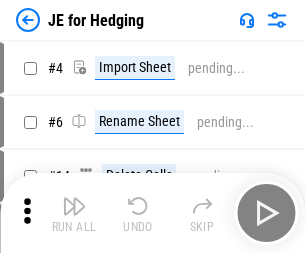 click at bounding box center [74, 206] 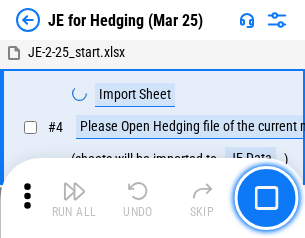 scroll, scrollTop: 113, scrollLeft: 0, axis: vertical 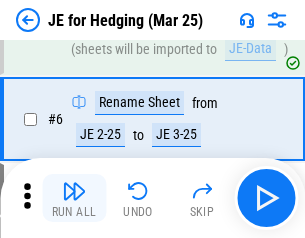 click at bounding box center [74, 191] 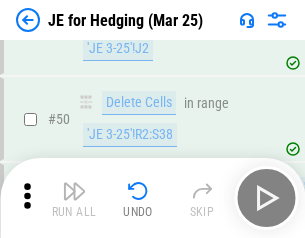 scroll, scrollTop: 1295, scrollLeft: 0, axis: vertical 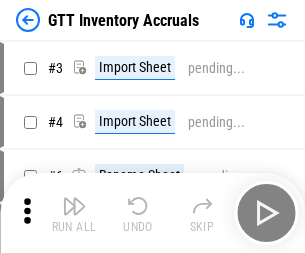 click at bounding box center (74, 206) 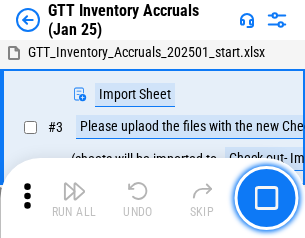 scroll, scrollTop: 129, scrollLeft: 0, axis: vertical 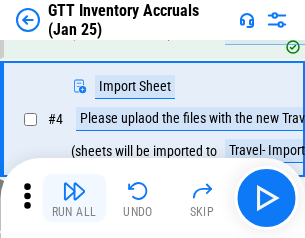 click at bounding box center [74, 191] 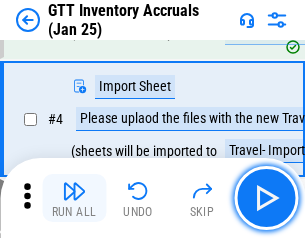 scroll, scrollTop: 231, scrollLeft: 0, axis: vertical 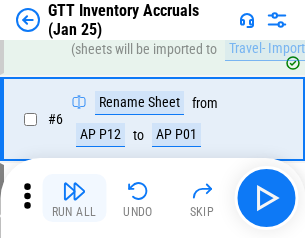 click at bounding box center (74, 191) 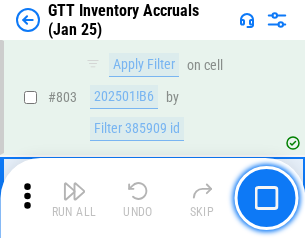 scroll, scrollTop: 15180, scrollLeft: 0, axis: vertical 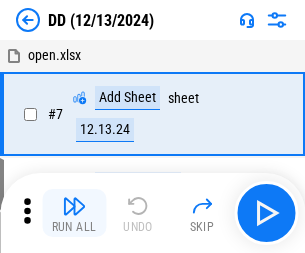 click at bounding box center [74, 206] 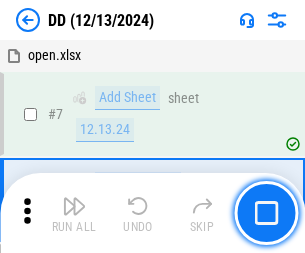 scroll, scrollTop: 193, scrollLeft: 0, axis: vertical 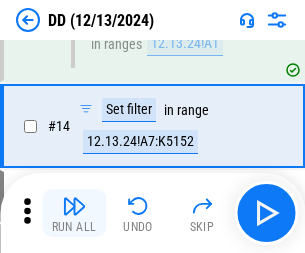 click at bounding box center [74, 206] 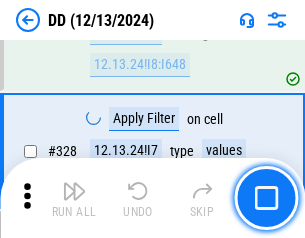 scroll, scrollTop: 8948, scrollLeft: 0, axis: vertical 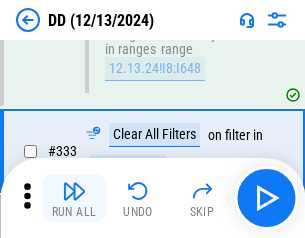 click at bounding box center (74, 191) 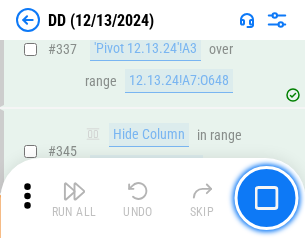 scroll, scrollTop: 9572, scrollLeft: 0, axis: vertical 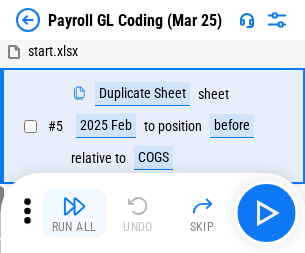 click at bounding box center (74, 206) 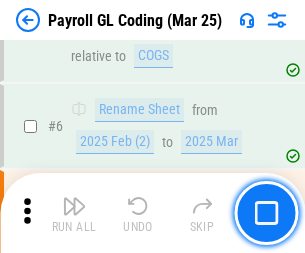 scroll, scrollTop: 240, scrollLeft: 0, axis: vertical 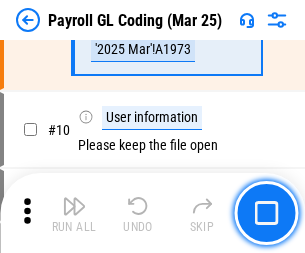 click at bounding box center (74, 206) 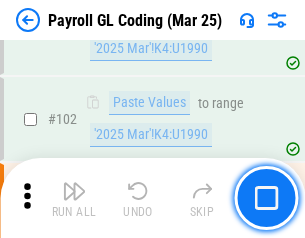 scroll, scrollTop: 4692, scrollLeft: 0, axis: vertical 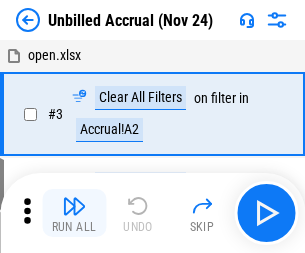click at bounding box center [74, 206] 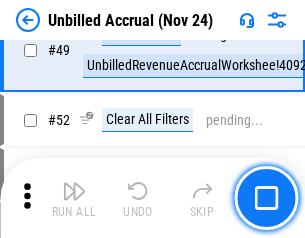 scroll, scrollTop: 1814, scrollLeft: 0, axis: vertical 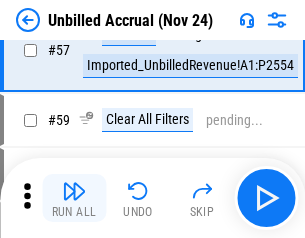 click at bounding box center [74, 191] 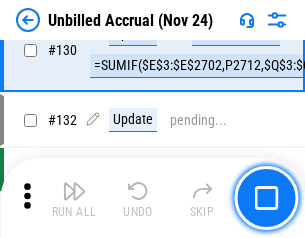 scroll, scrollTop: 5957, scrollLeft: 0, axis: vertical 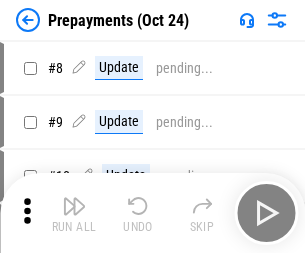 click at bounding box center [74, 206] 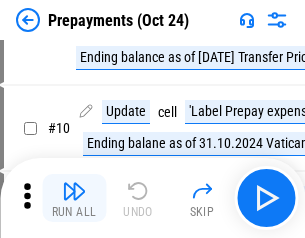 scroll, scrollTop: 125, scrollLeft: 0, axis: vertical 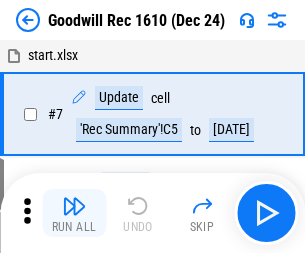 click at bounding box center [74, 206] 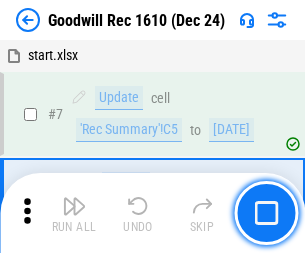 scroll, scrollTop: 342, scrollLeft: 0, axis: vertical 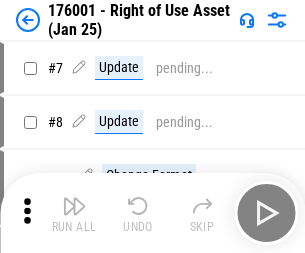 click at bounding box center [74, 206] 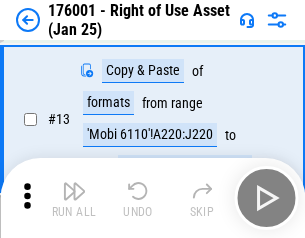 scroll, scrollTop: 129, scrollLeft: 0, axis: vertical 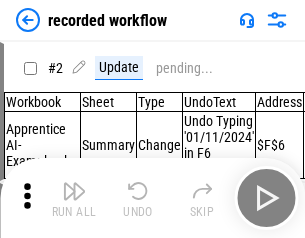 click at bounding box center [74, 191] 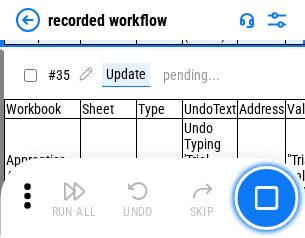 scroll, scrollTop: 6251, scrollLeft: 0, axis: vertical 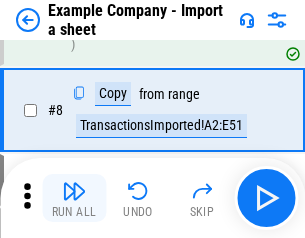 click at bounding box center (74, 191) 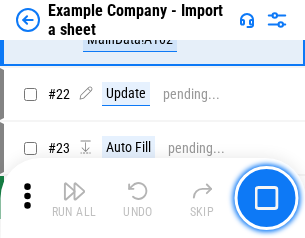 scroll, scrollTop: 442, scrollLeft: 0, axis: vertical 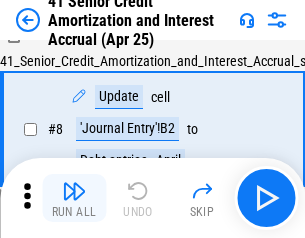 click at bounding box center [74, 191] 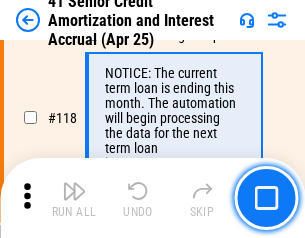 scroll, scrollTop: 1887, scrollLeft: 0, axis: vertical 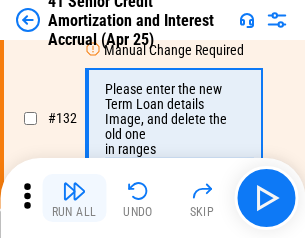 click at bounding box center (74, 191) 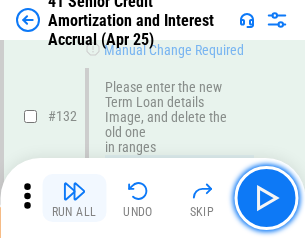 scroll, scrollTop: 2090, scrollLeft: 0, axis: vertical 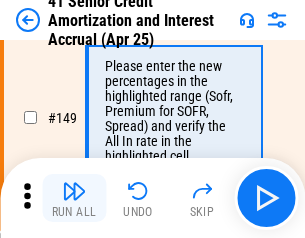 click at bounding box center (74, 191) 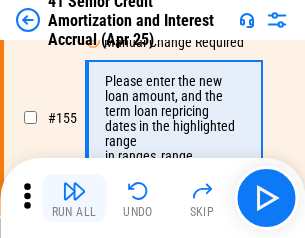 click at bounding box center (74, 191) 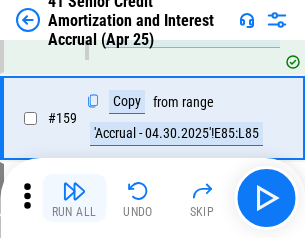 click at bounding box center [74, 191] 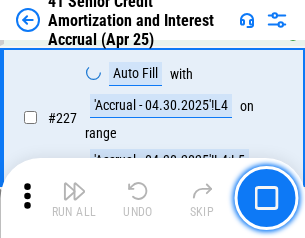 scroll, scrollTop: 4479, scrollLeft: 0, axis: vertical 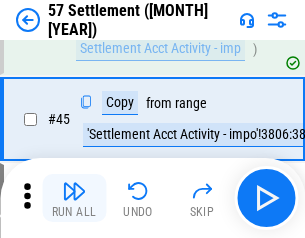 click at bounding box center (74, 191) 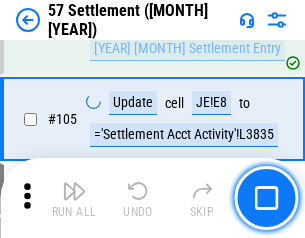 scroll, scrollTop: 1263, scrollLeft: 0, axis: vertical 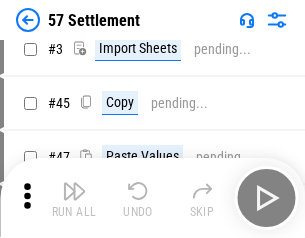 click at bounding box center [74, 191] 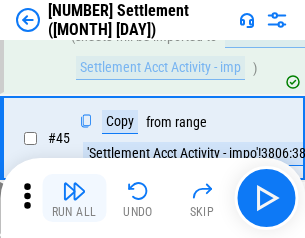 click at bounding box center [74, 191] 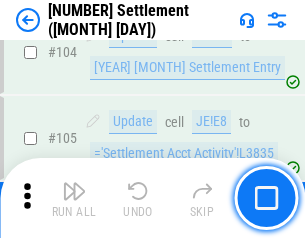 scroll, scrollTop: 1263, scrollLeft: 0, axis: vertical 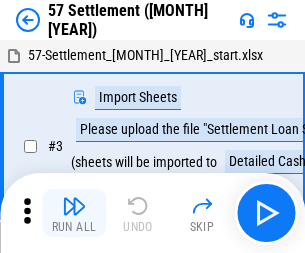 click at bounding box center [74, 206] 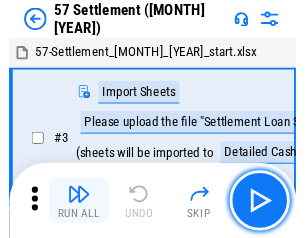 scroll, scrollTop: 19, scrollLeft: 0, axis: vertical 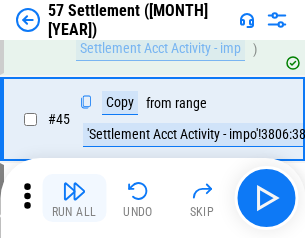 click at bounding box center (74, 191) 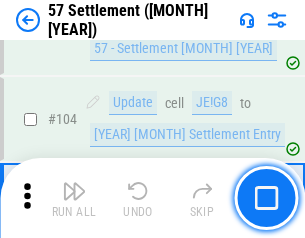 scroll, scrollTop: 1263, scrollLeft: 0, axis: vertical 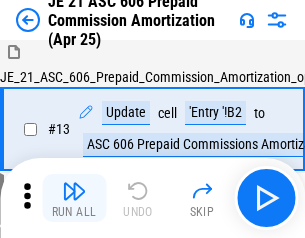 click at bounding box center [74, 191] 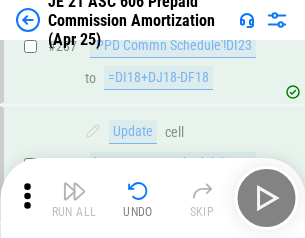 scroll, scrollTop: 3680, scrollLeft: 0, axis: vertical 